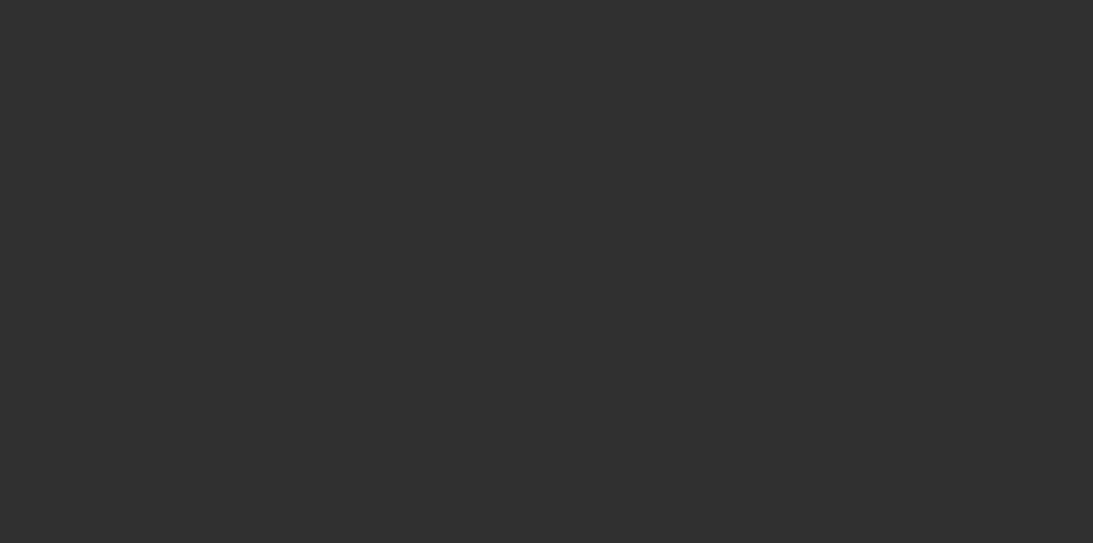 scroll, scrollTop: 0, scrollLeft: 0, axis: both 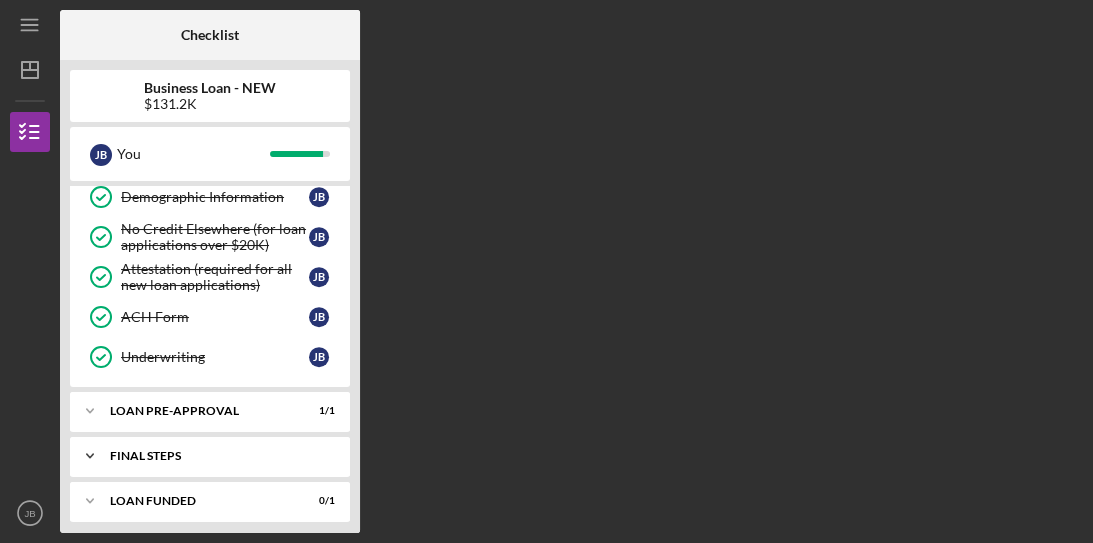 click on "Icon/Expander FINAL STEPS 3 / 5" at bounding box center [210, 456] 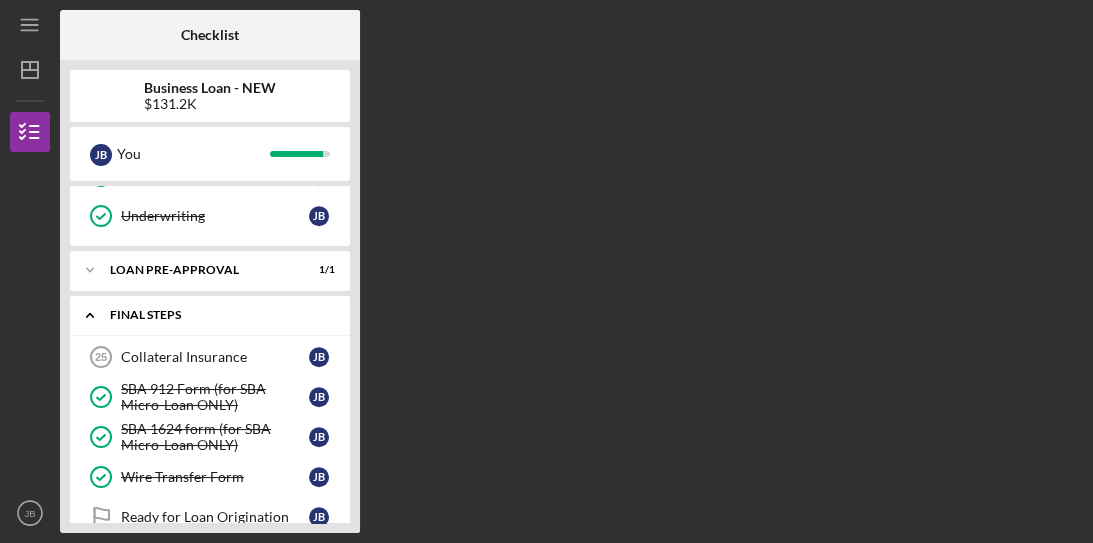 scroll, scrollTop: 900, scrollLeft: 0, axis: vertical 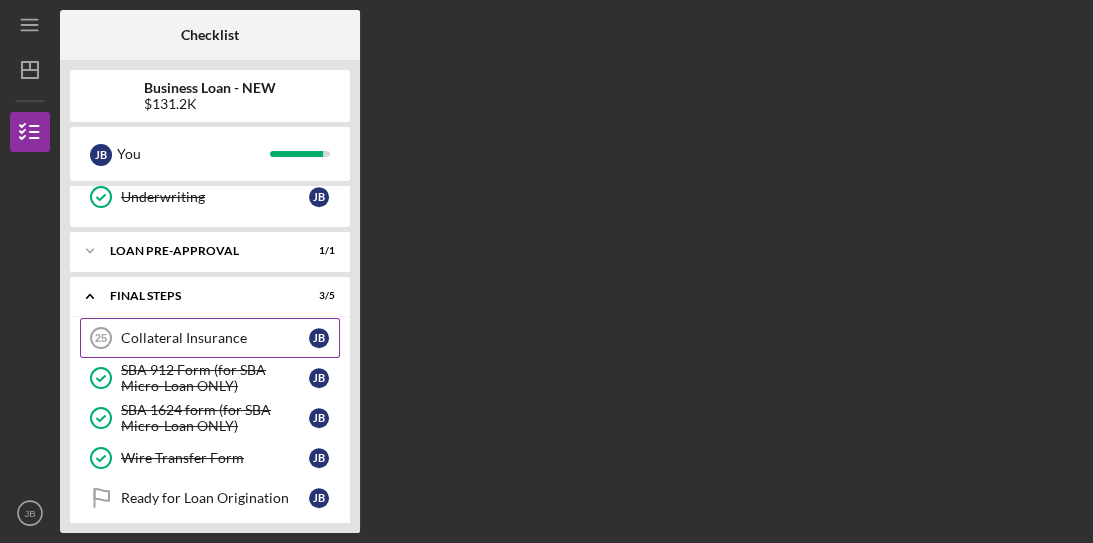 click on "Collateral Insurance" at bounding box center [215, 338] 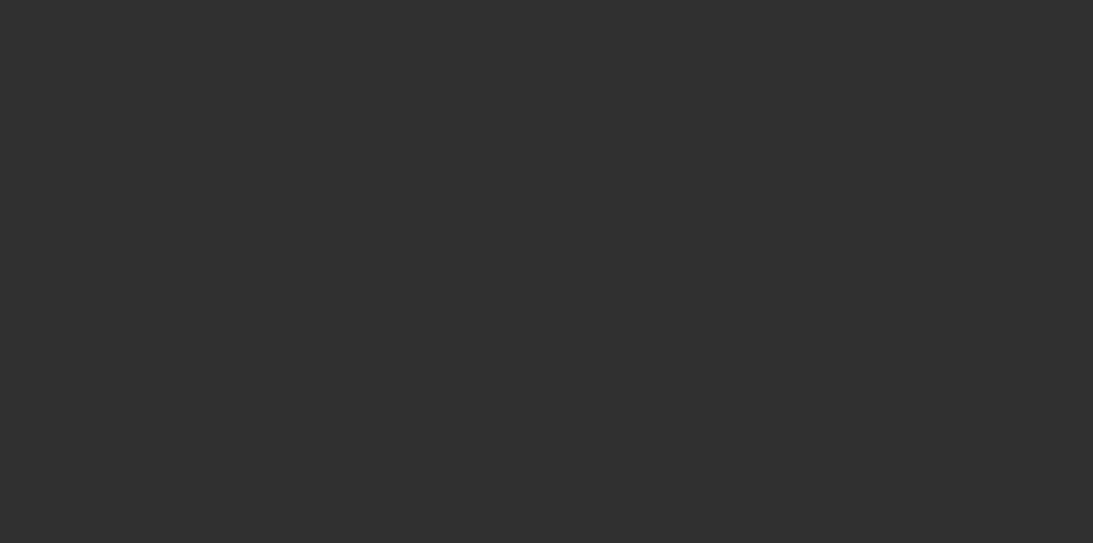scroll, scrollTop: 0, scrollLeft: 0, axis: both 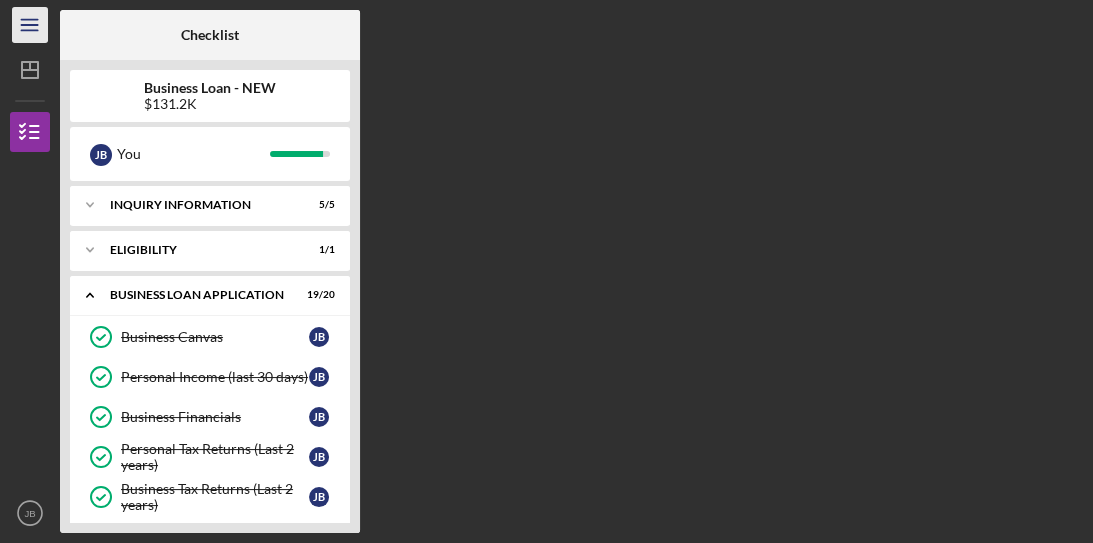 click on "Icon/Menu" 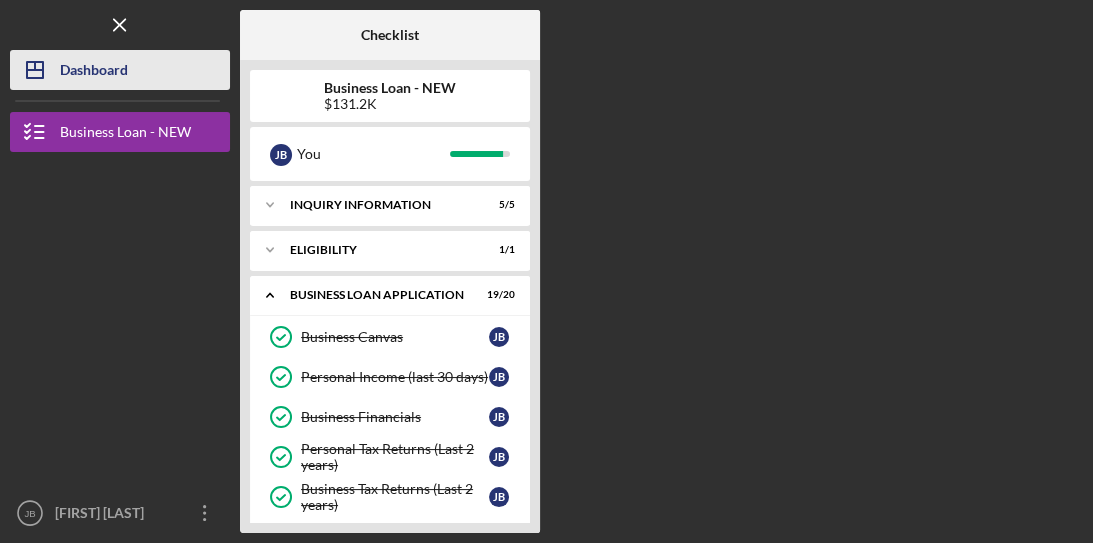 click on "Icon/Dashboard" 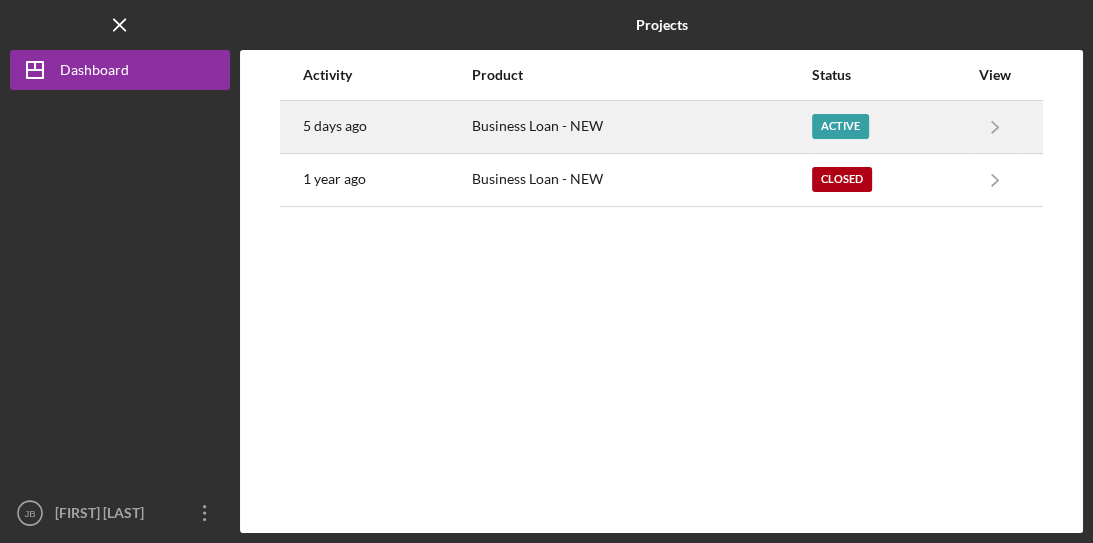 click on "Business Loan - NEW" at bounding box center [641, 127] 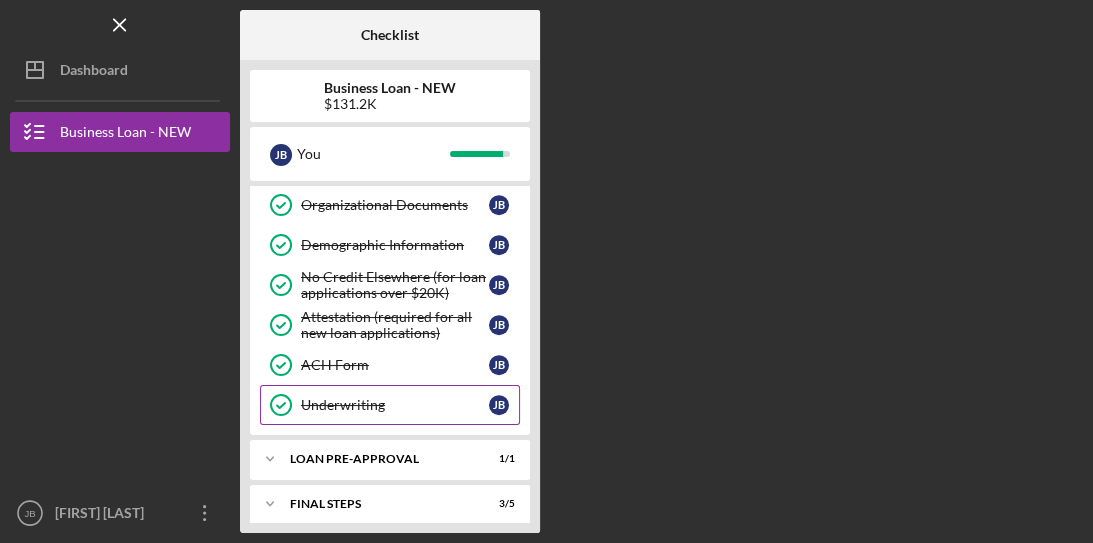 scroll, scrollTop: 740, scrollLeft: 0, axis: vertical 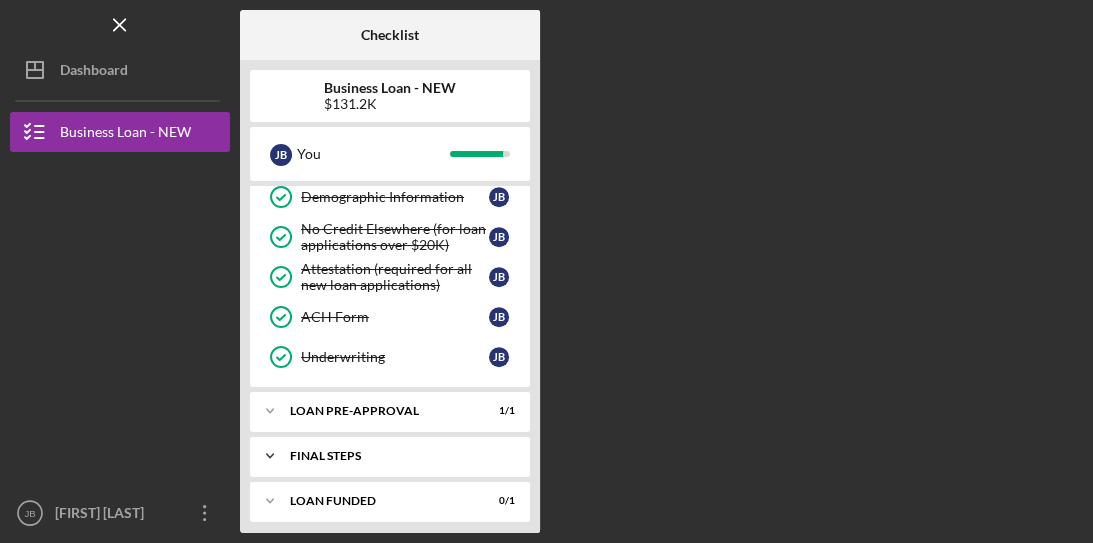 click on "Icon/Expander FINAL STEPS 3 / 5" at bounding box center [390, 456] 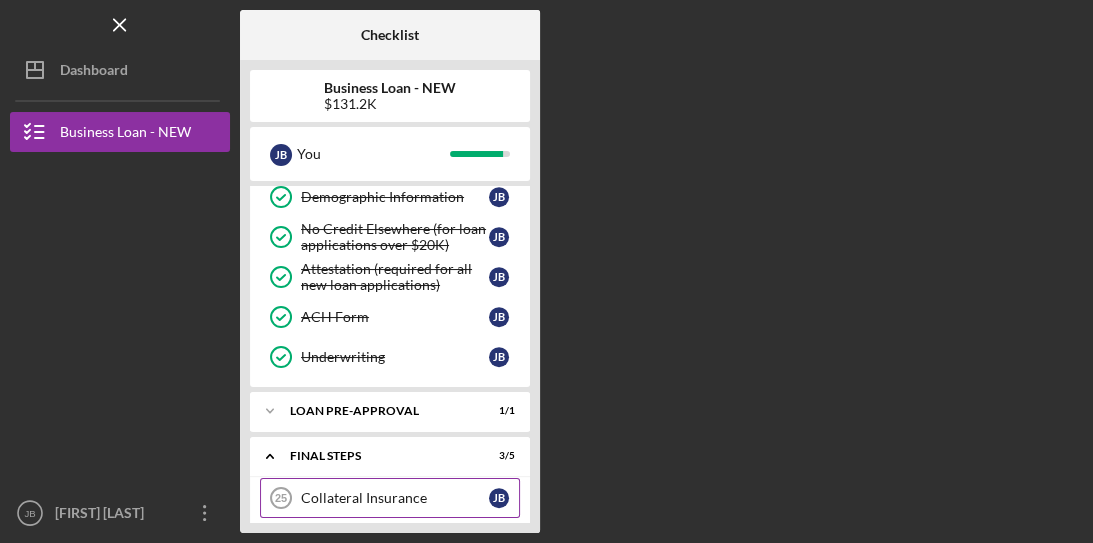 click on "Collateral Insurance" at bounding box center (395, 498) 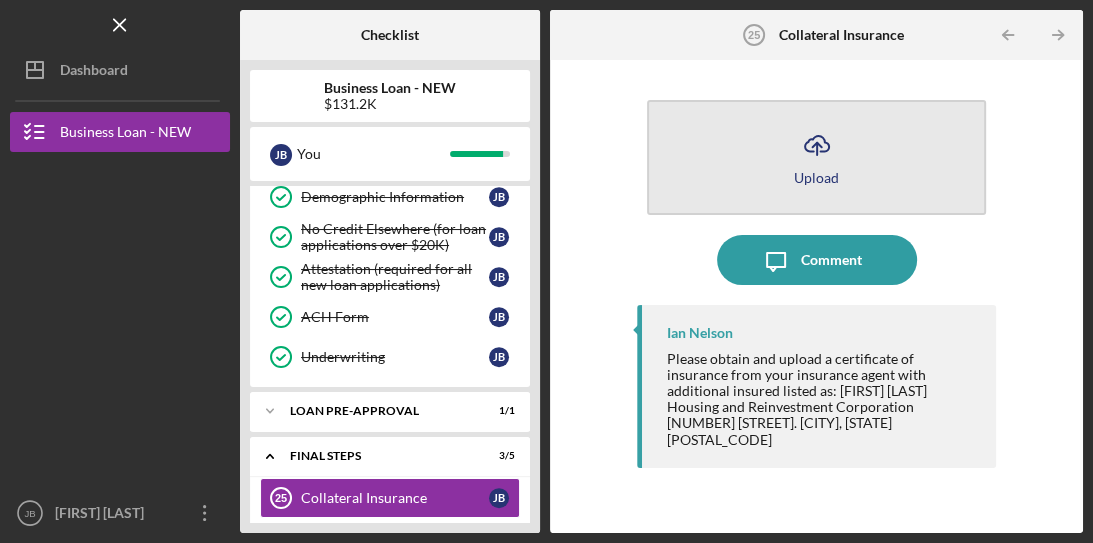 click 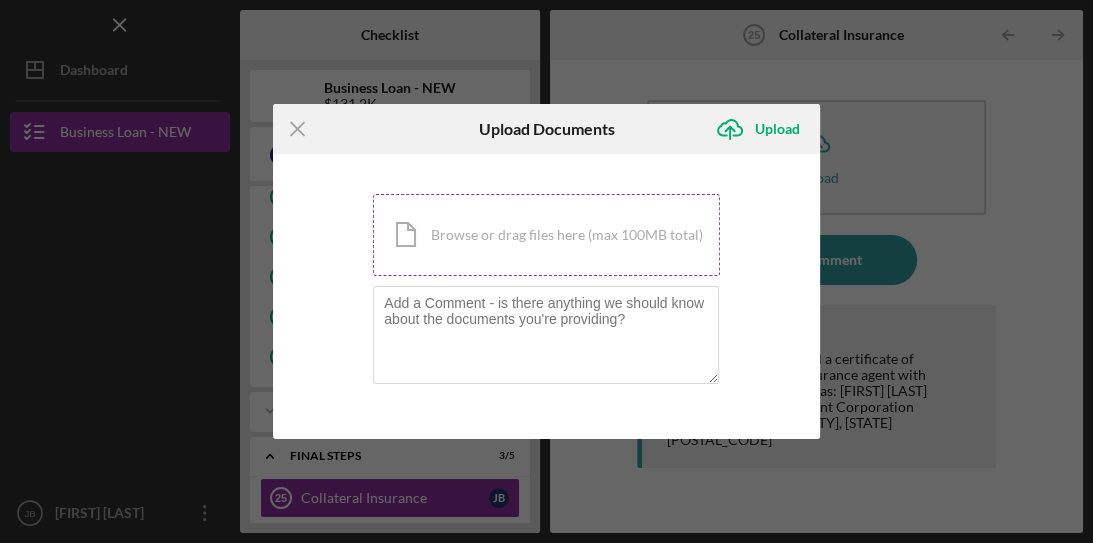 click on "Icon/Document Browse or drag files here (max 100MB total) Tap to choose files or take a photo" at bounding box center [546, 235] 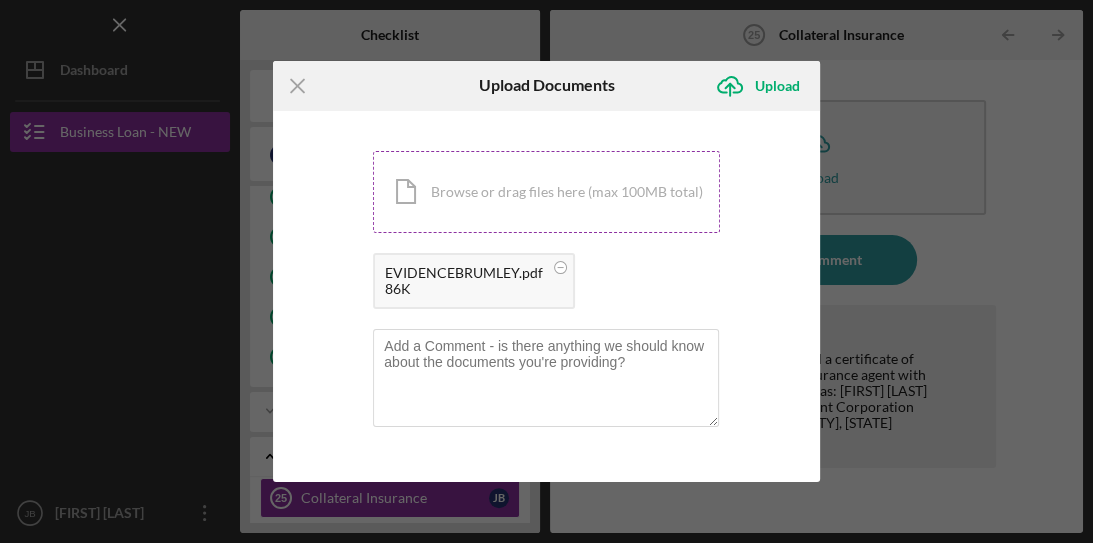 click on "Icon/Document Browse or drag files here (max 100MB total) Tap to choose files or take a photo" at bounding box center [546, 192] 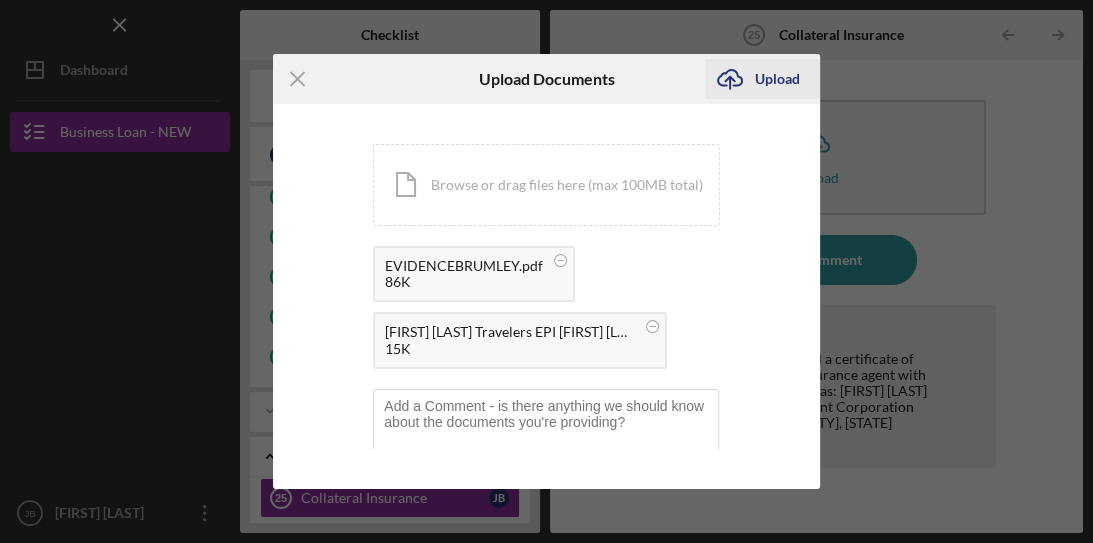 click on "Upload" at bounding box center [777, 79] 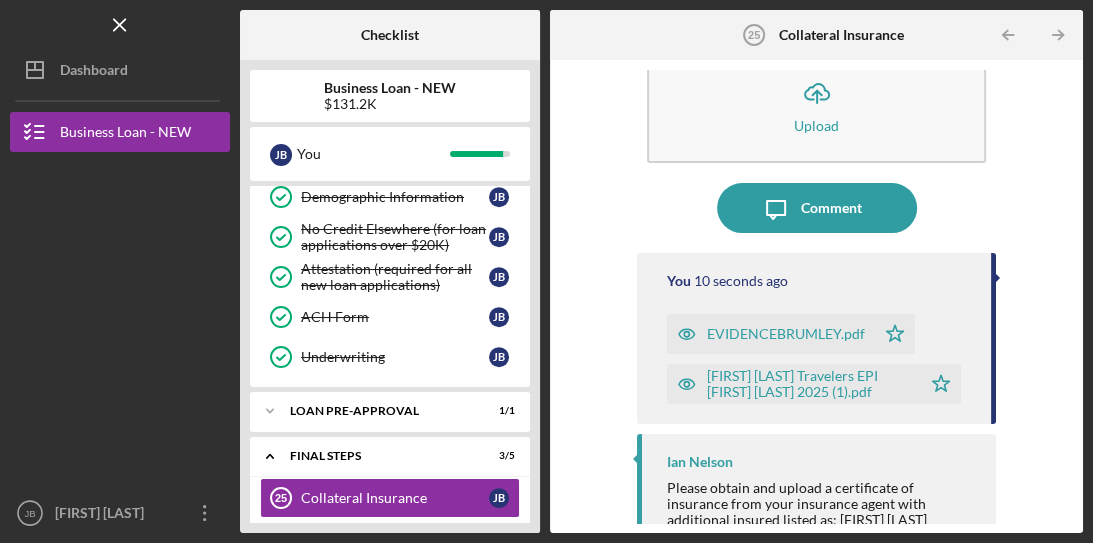 scroll, scrollTop: 108, scrollLeft: 0, axis: vertical 